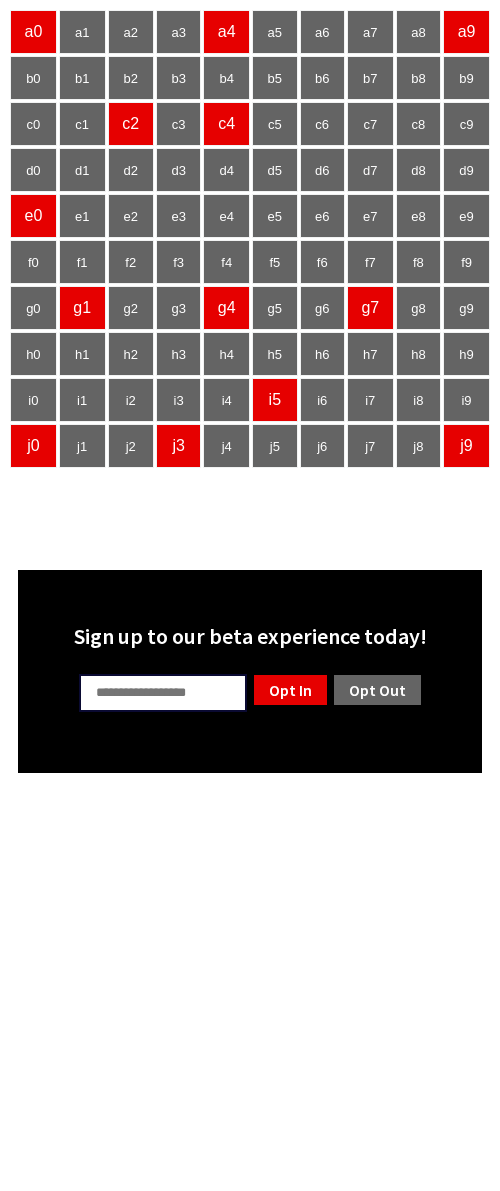 scroll, scrollTop: 0, scrollLeft: 0, axis: both 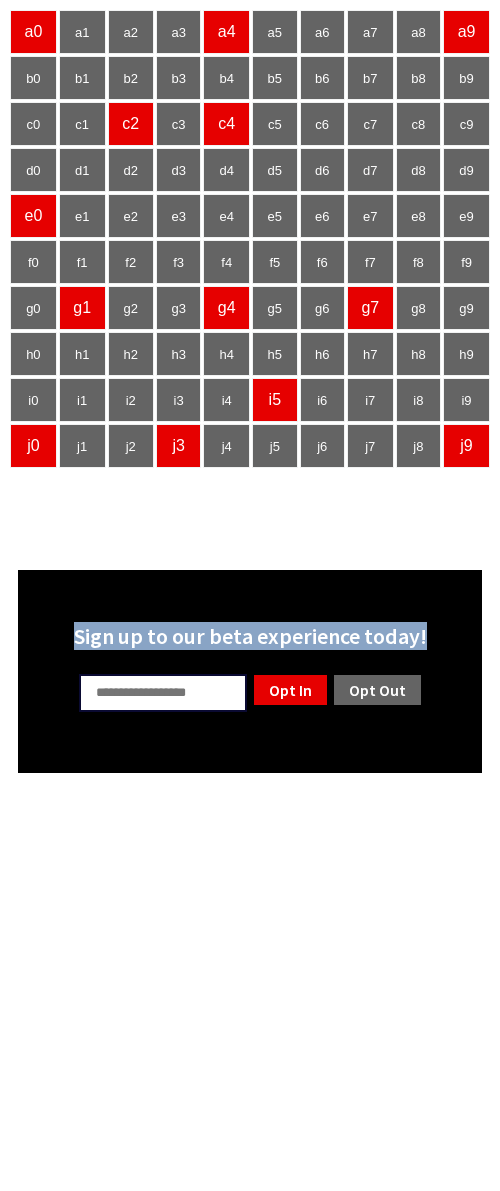 drag, startPoint x: 72, startPoint y: 631, endPoint x: 442, endPoint y: 626, distance: 370.03378 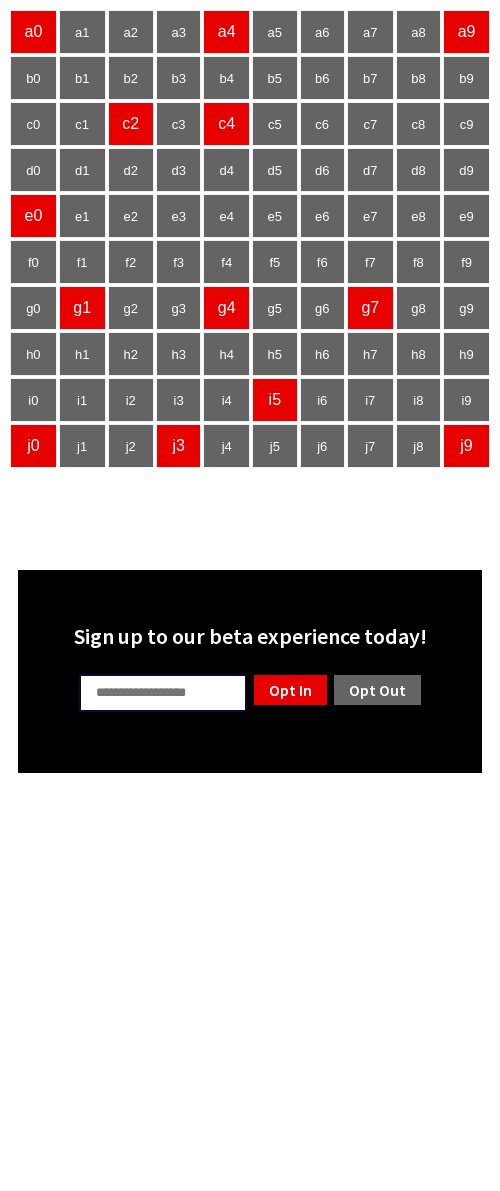 click at bounding box center (163, 693) 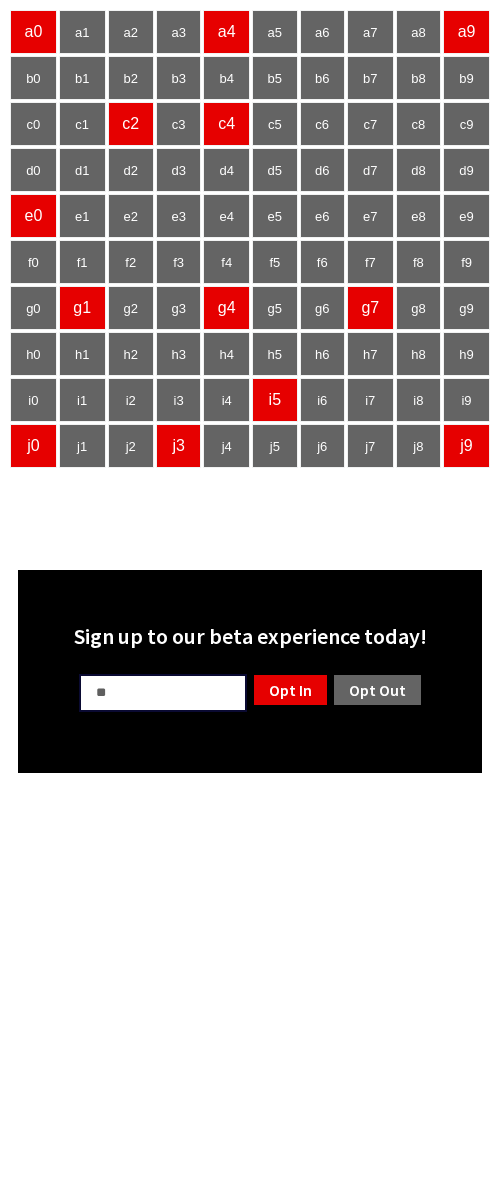 type on "**" 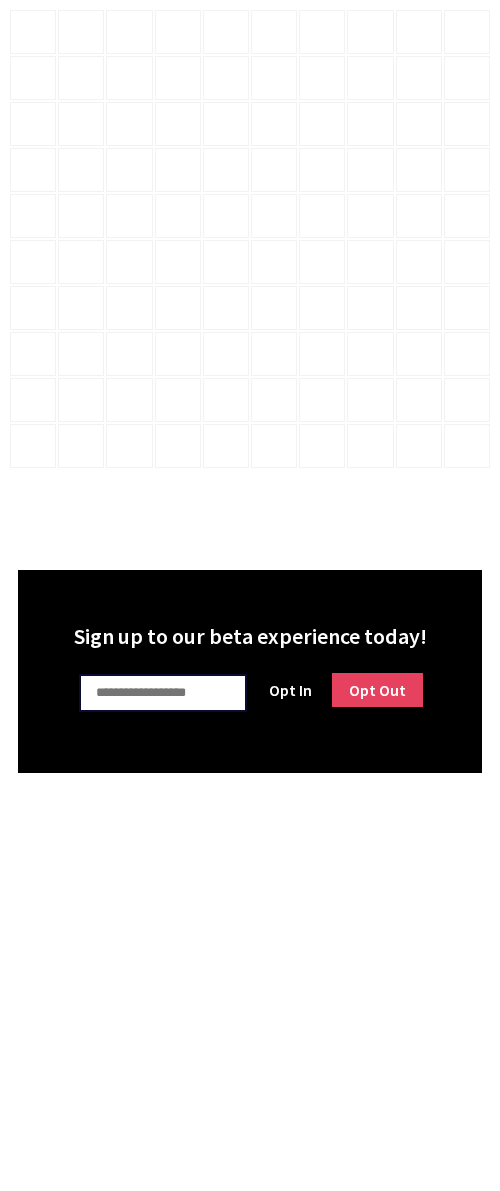 scroll, scrollTop: 0, scrollLeft: 0, axis: both 